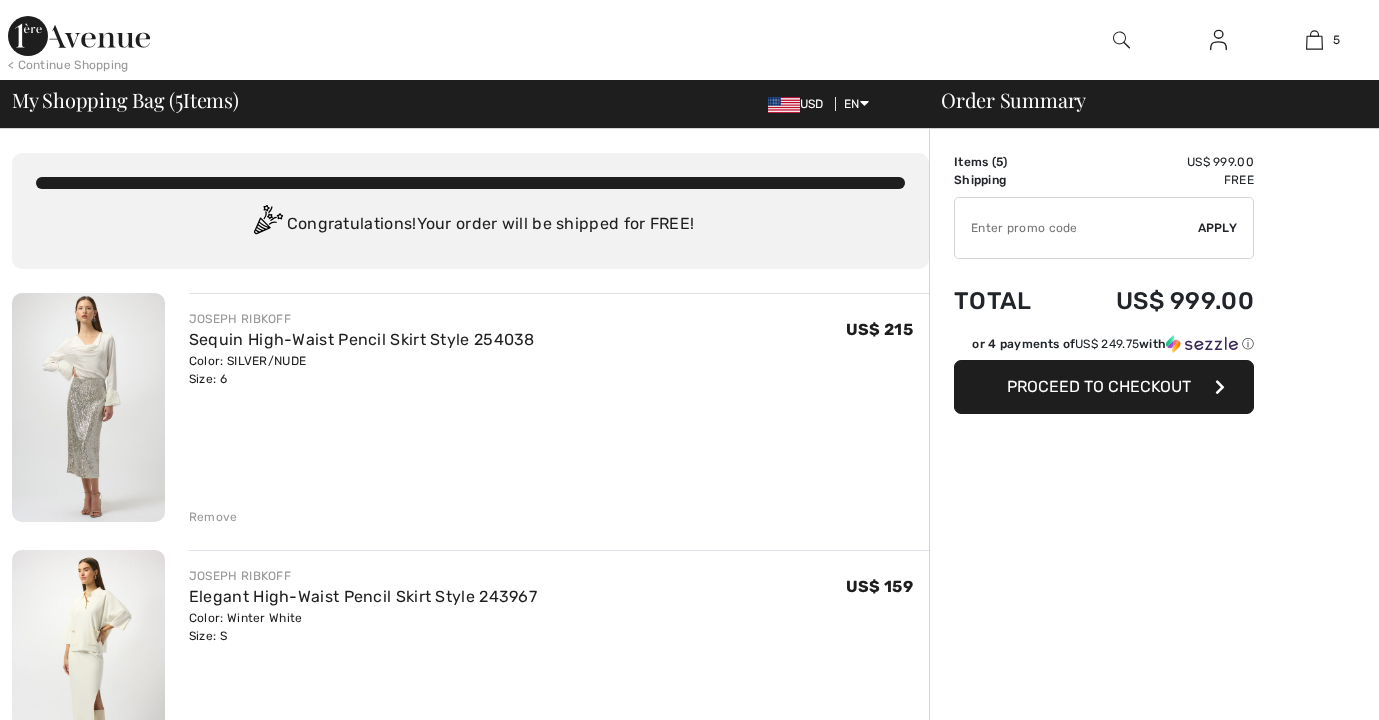scroll, scrollTop: 0, scrollLeft: 0, axis: both 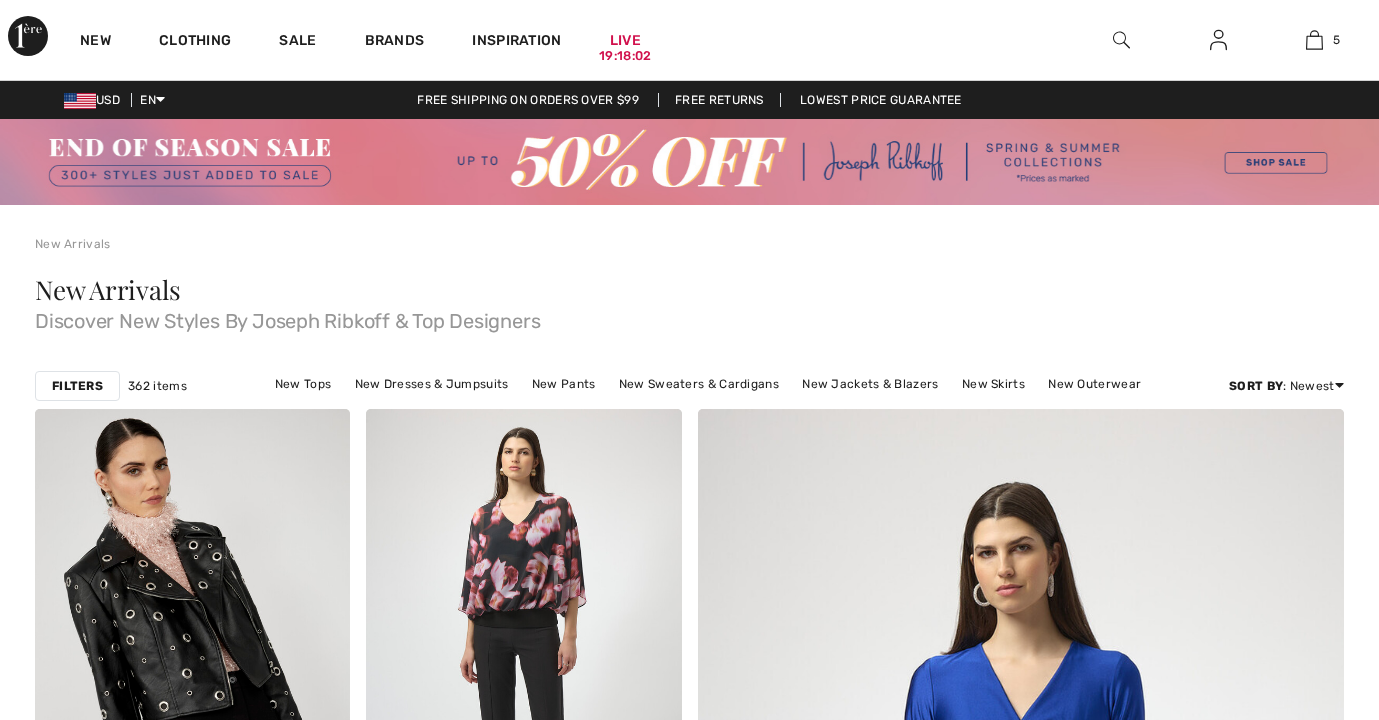 checkbox on "true" 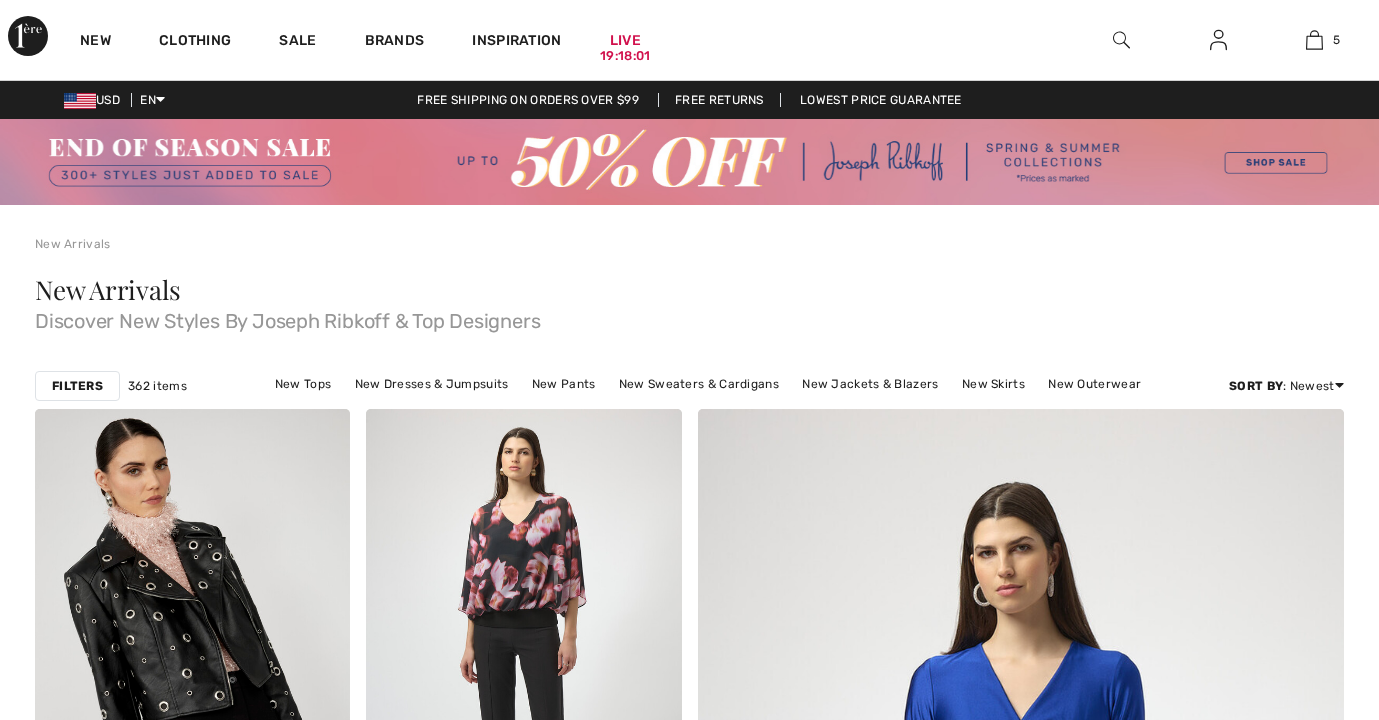 scroll, scrollTop: 0, scrollLeft: 0, axis: both 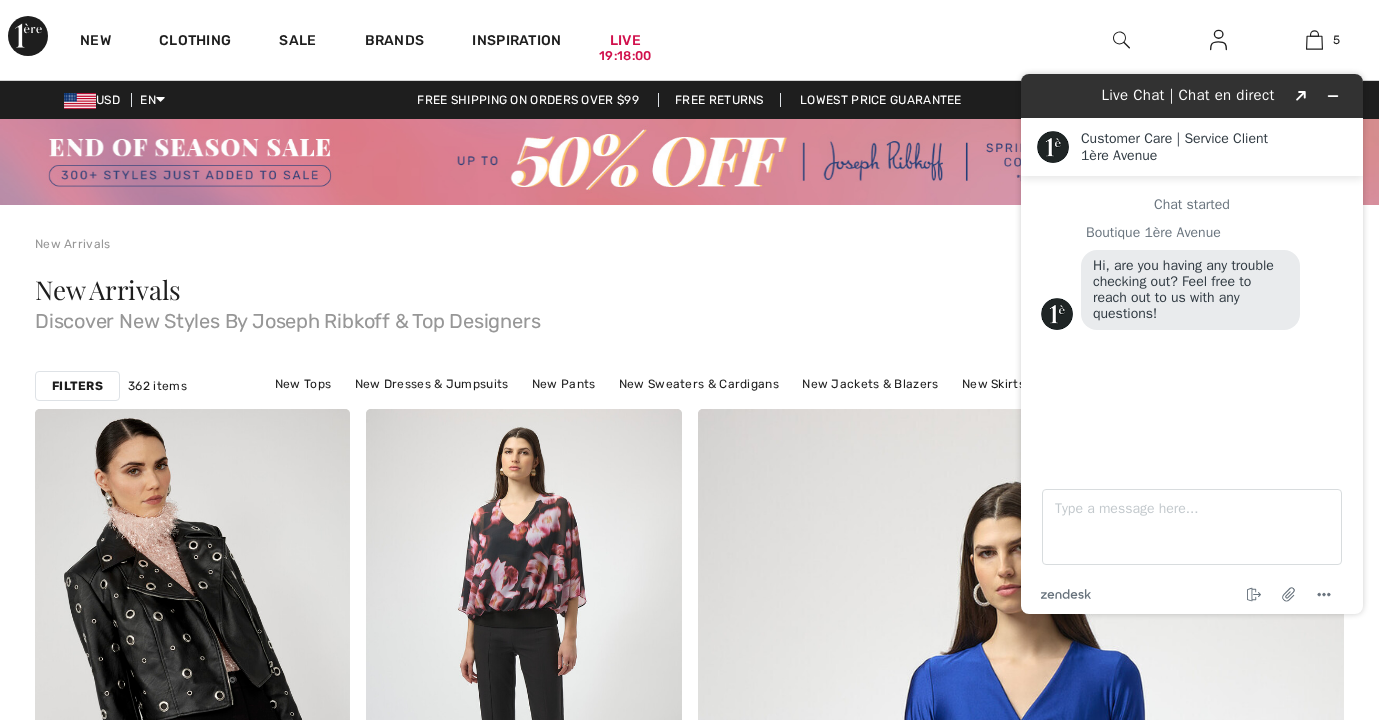 click on "New Arrivals" at bounding box center [73, 244] 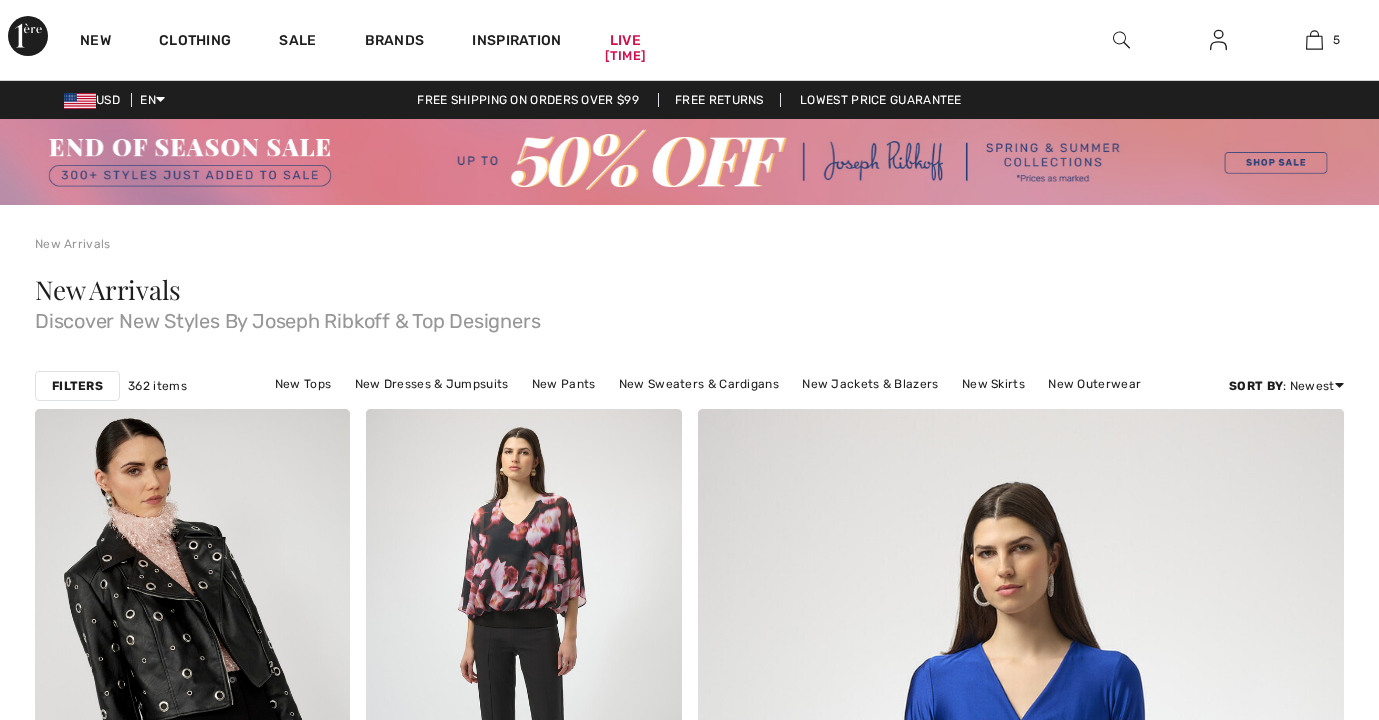 scroll, scrollTop: 0, scrollLeft: 0, axis: both 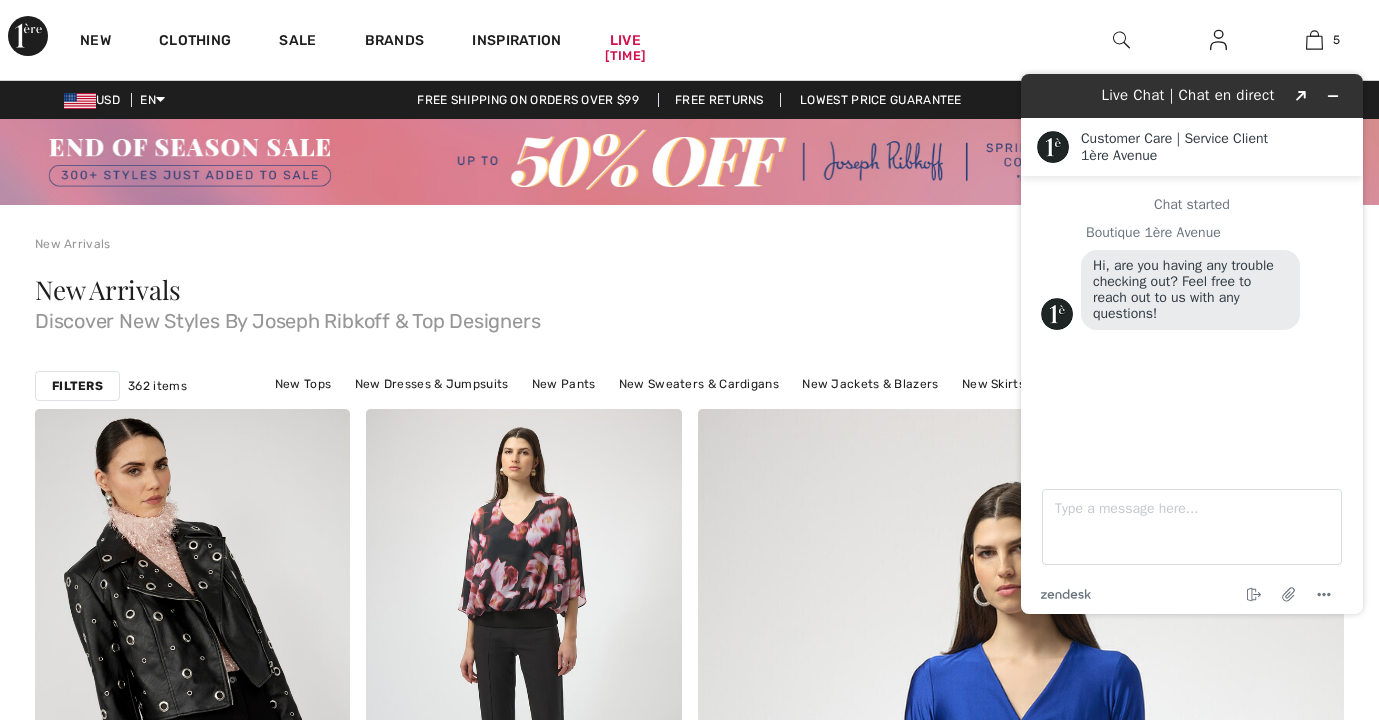 click on "Filters" at bounding box center (77, 386) 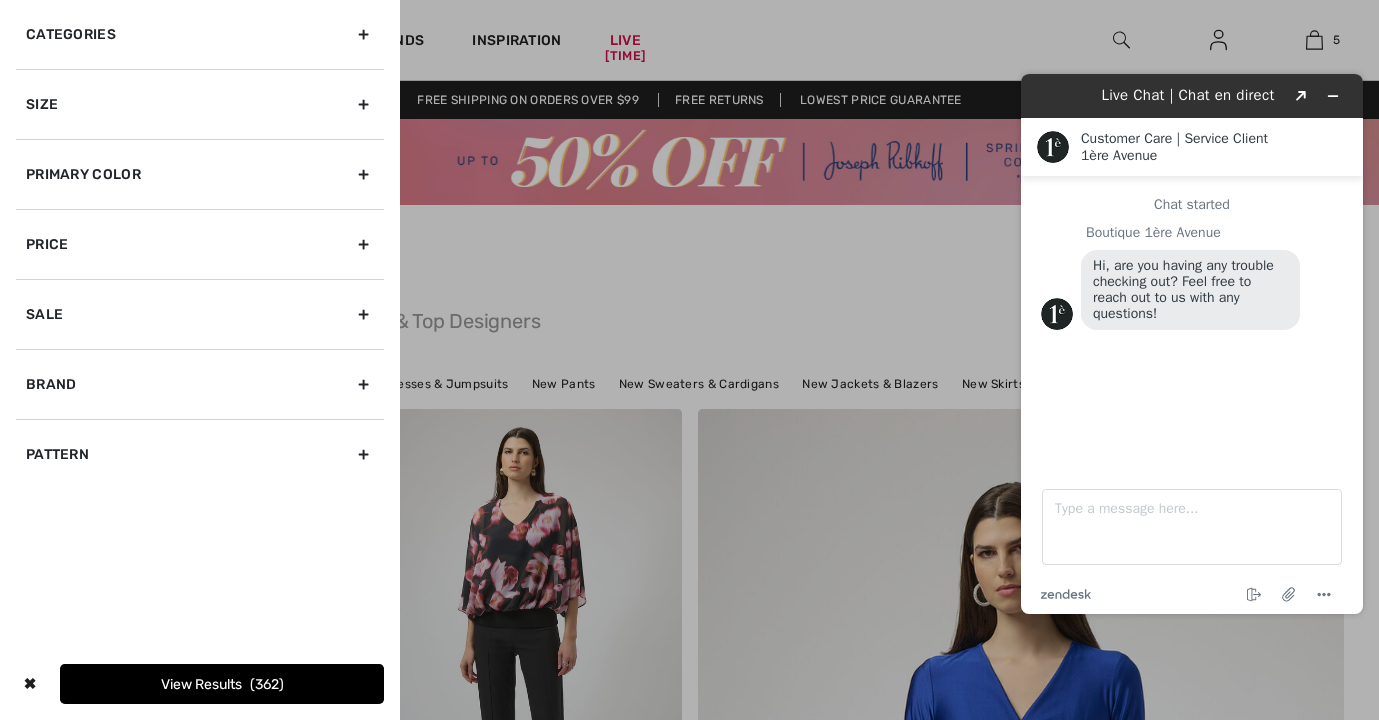 click on "Brand" at bounding box center (200, 384) 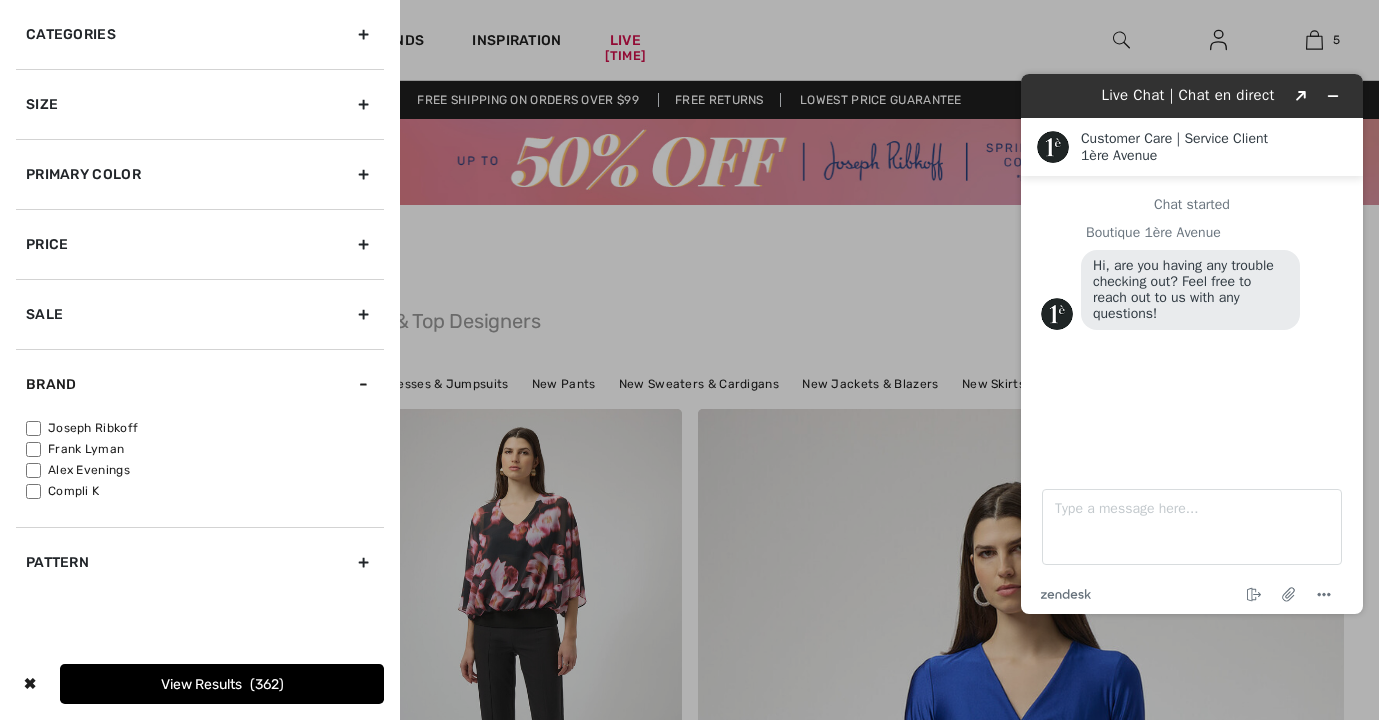 click on "Frank Lyman" at bounding box center [33, 449] 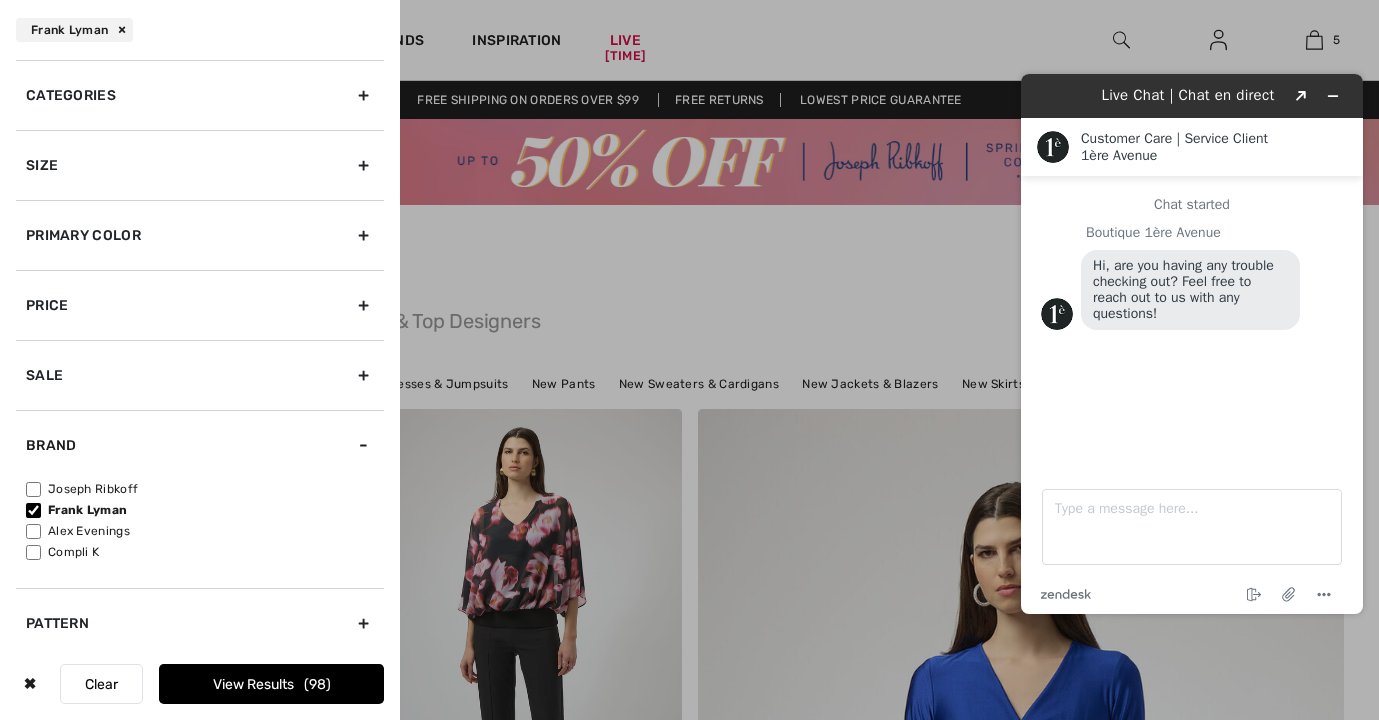 click on "View Results 98" at bounding box center [271, 684] 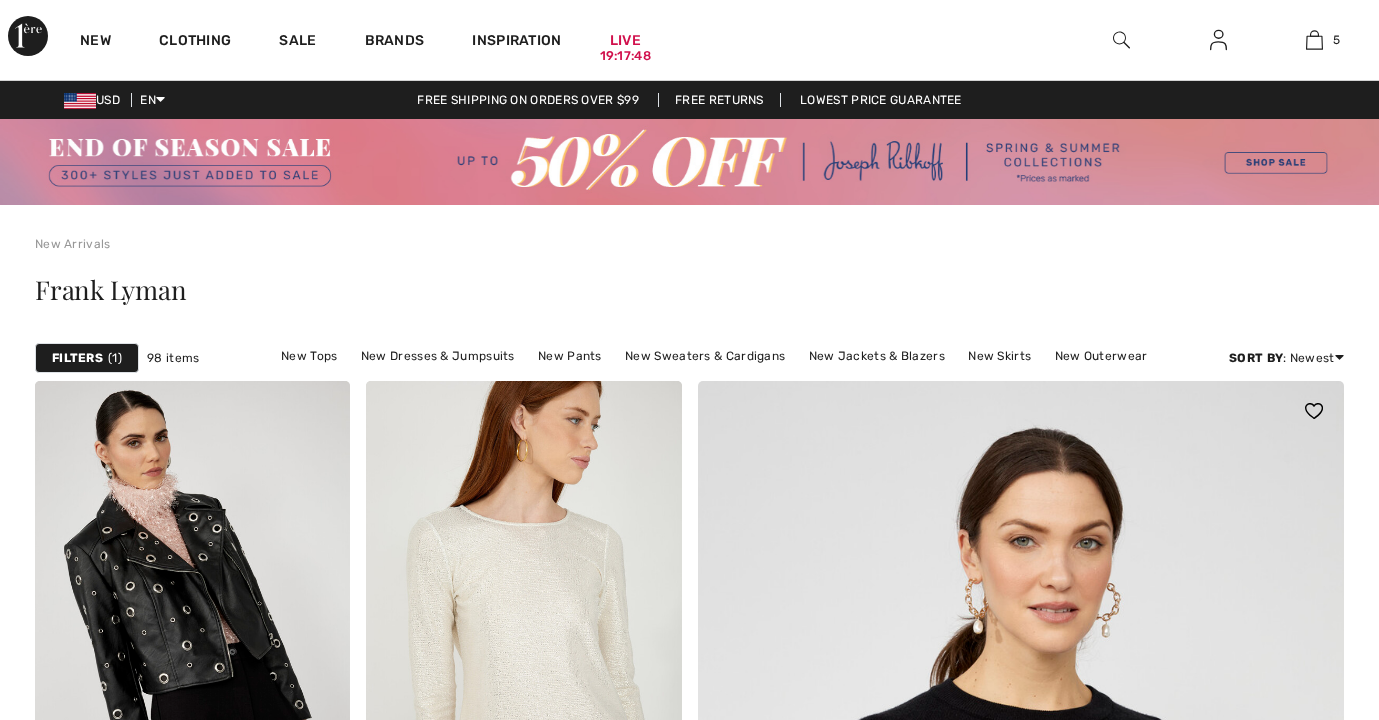 checkbox on "true" 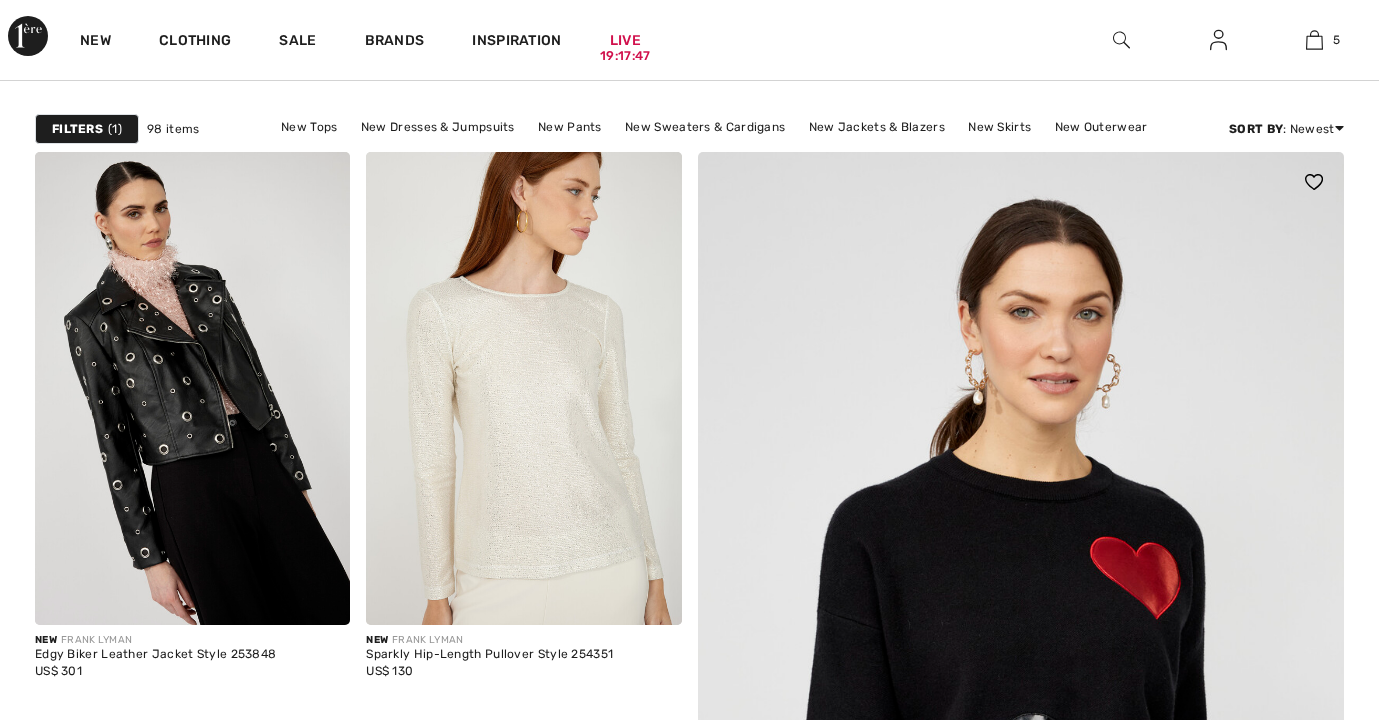 scroll, scrollTop: 300, scrollLeft: 0, axis: vertical 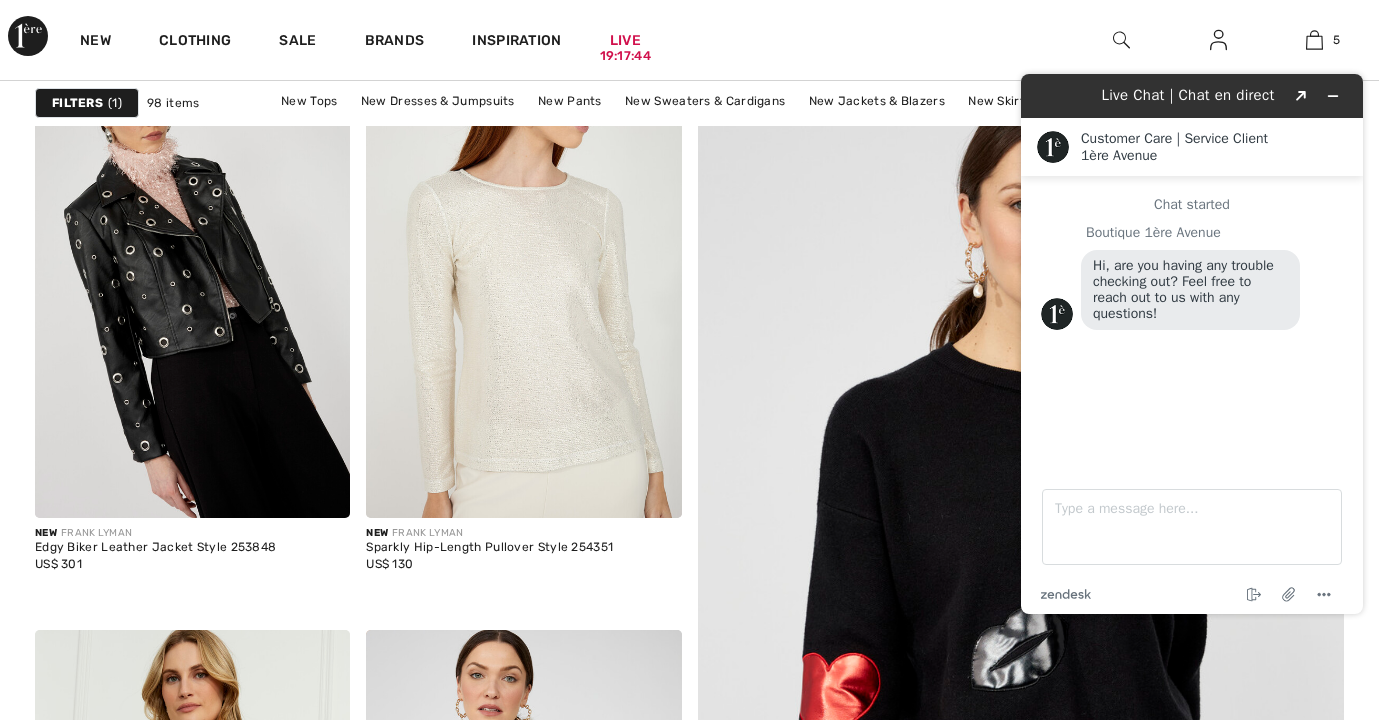 click at bounding box center (1021, 627) 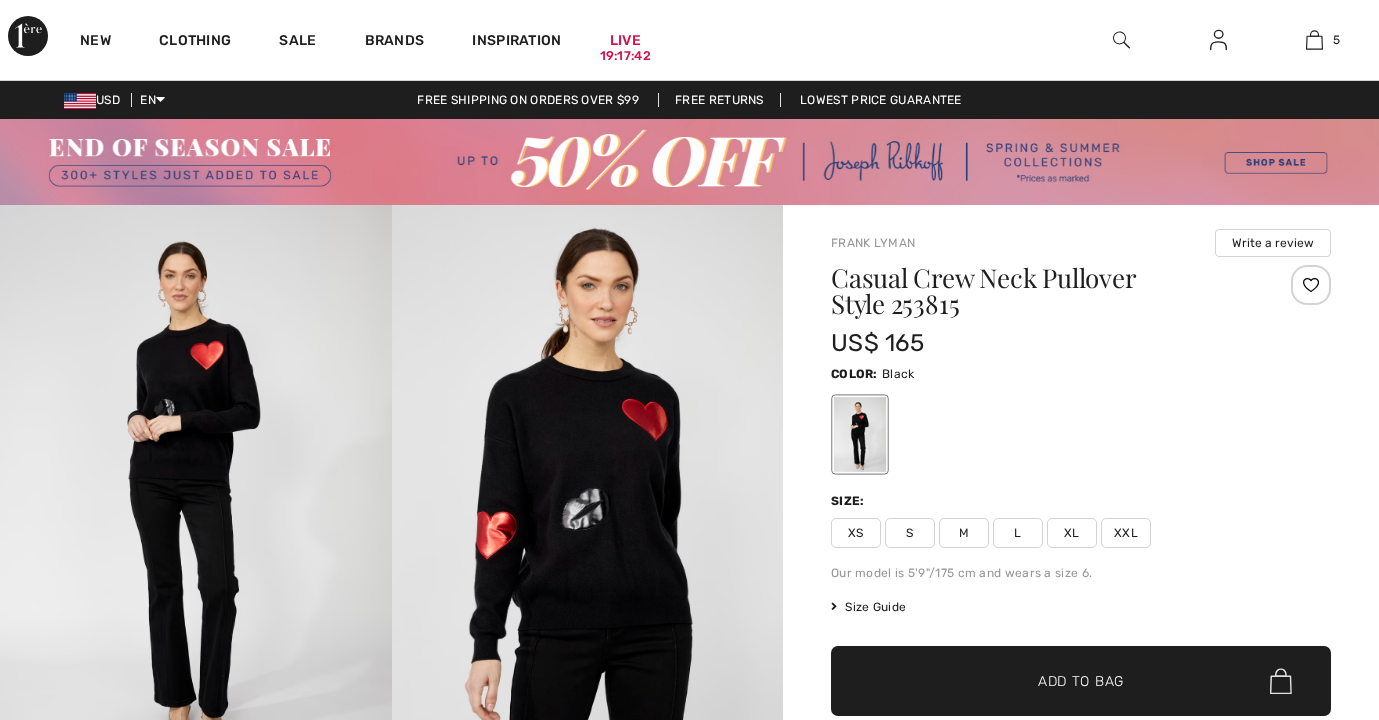 scroll, scrollTop: 0, scrollLeft: 0, axis: both 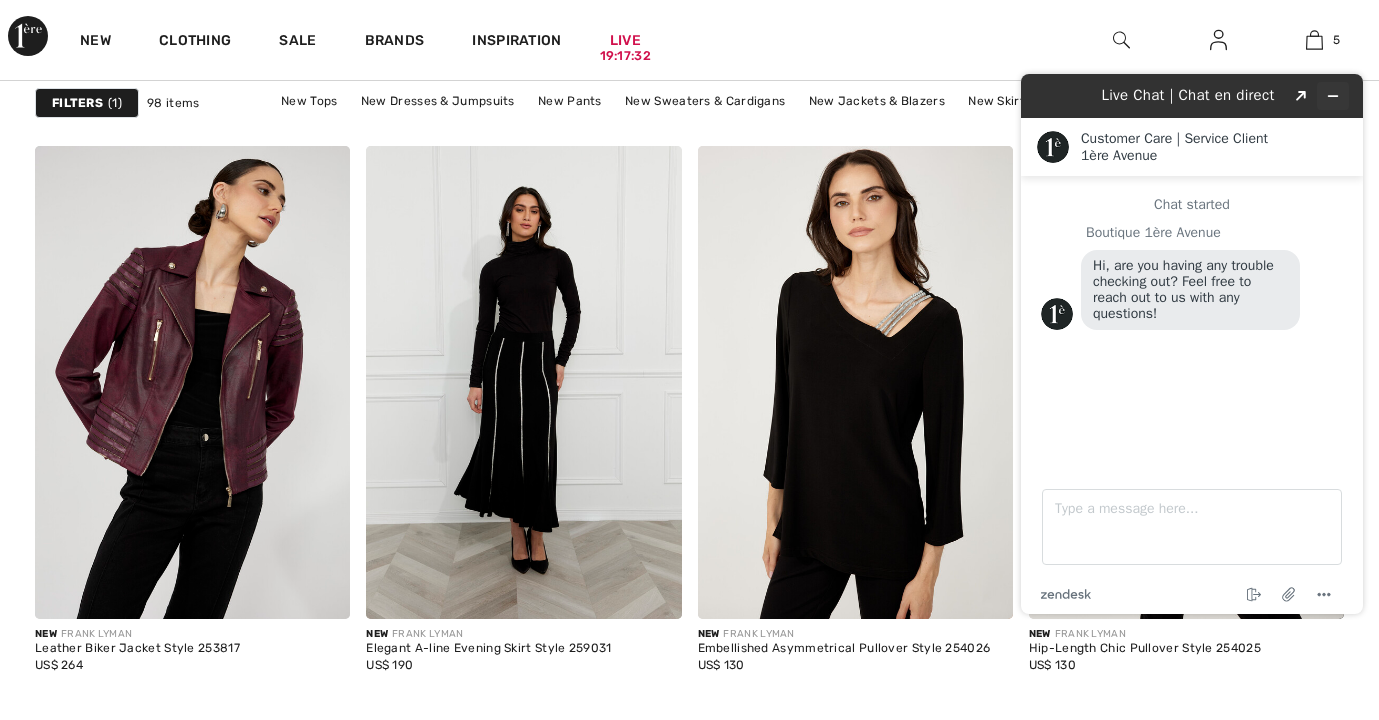 click 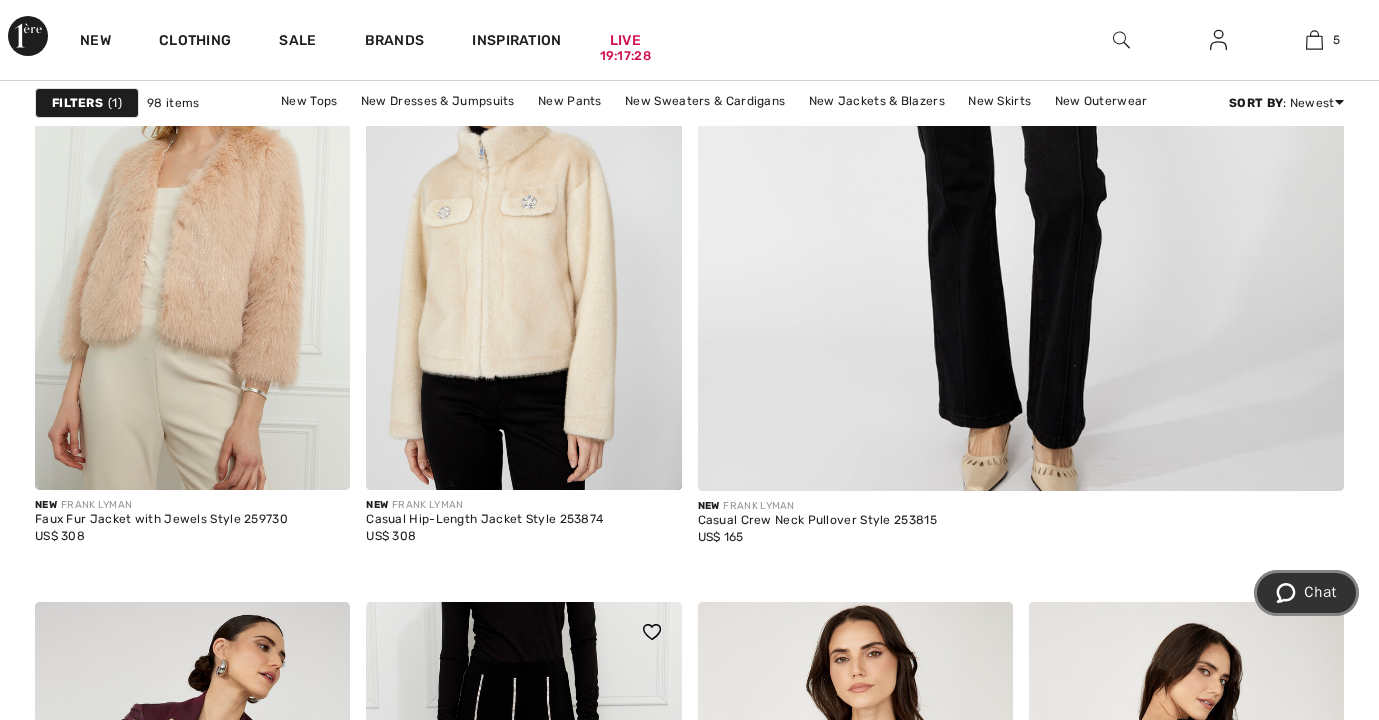scroll, scrollTop: 892, scrollLeft: 0, axis: vertical 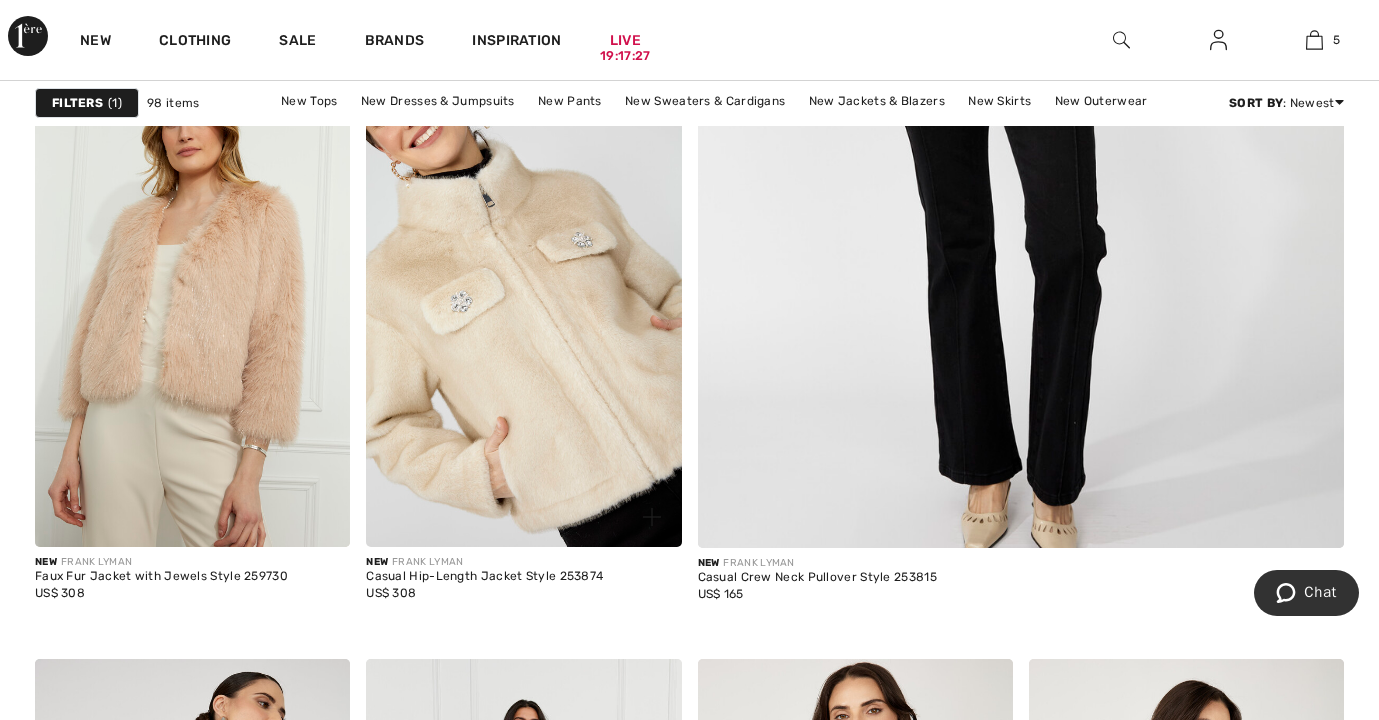 click at bounding box center [523, 310] 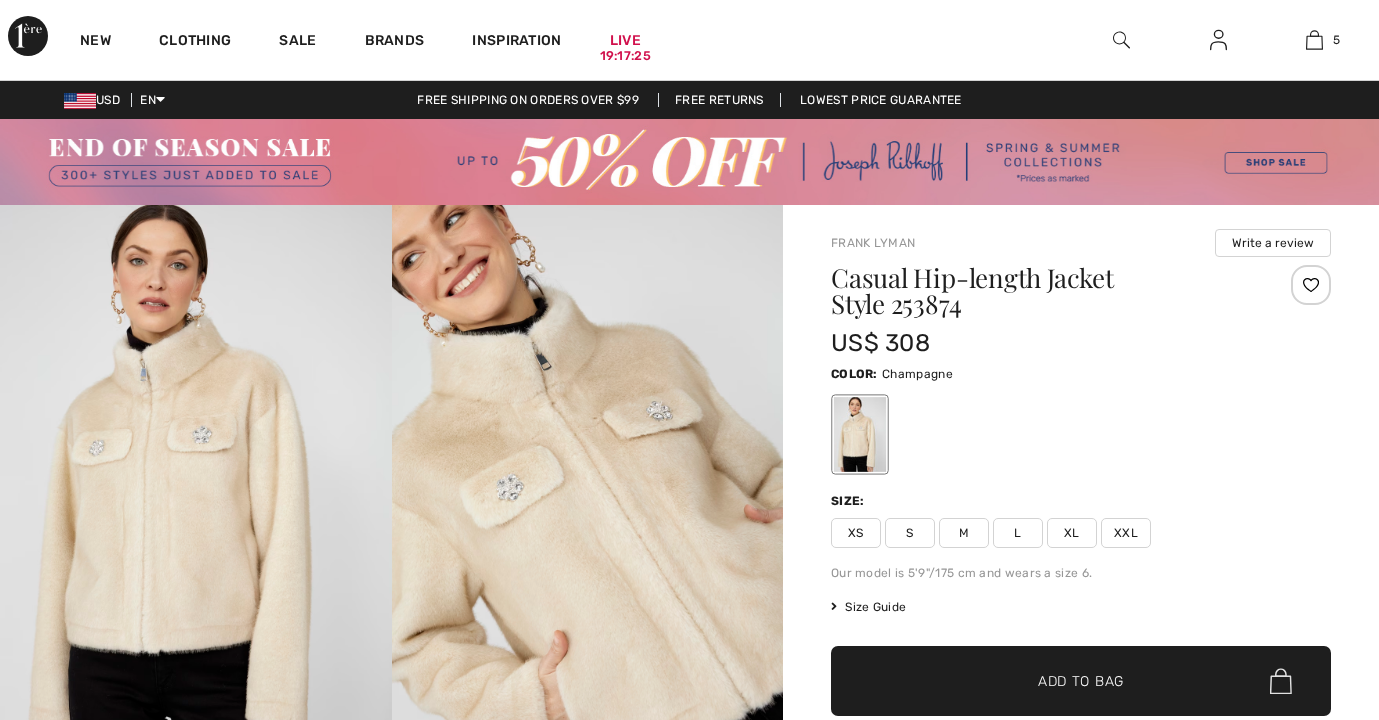 scroll, scrollTop: 0, scrollLeft: 0, axis: both 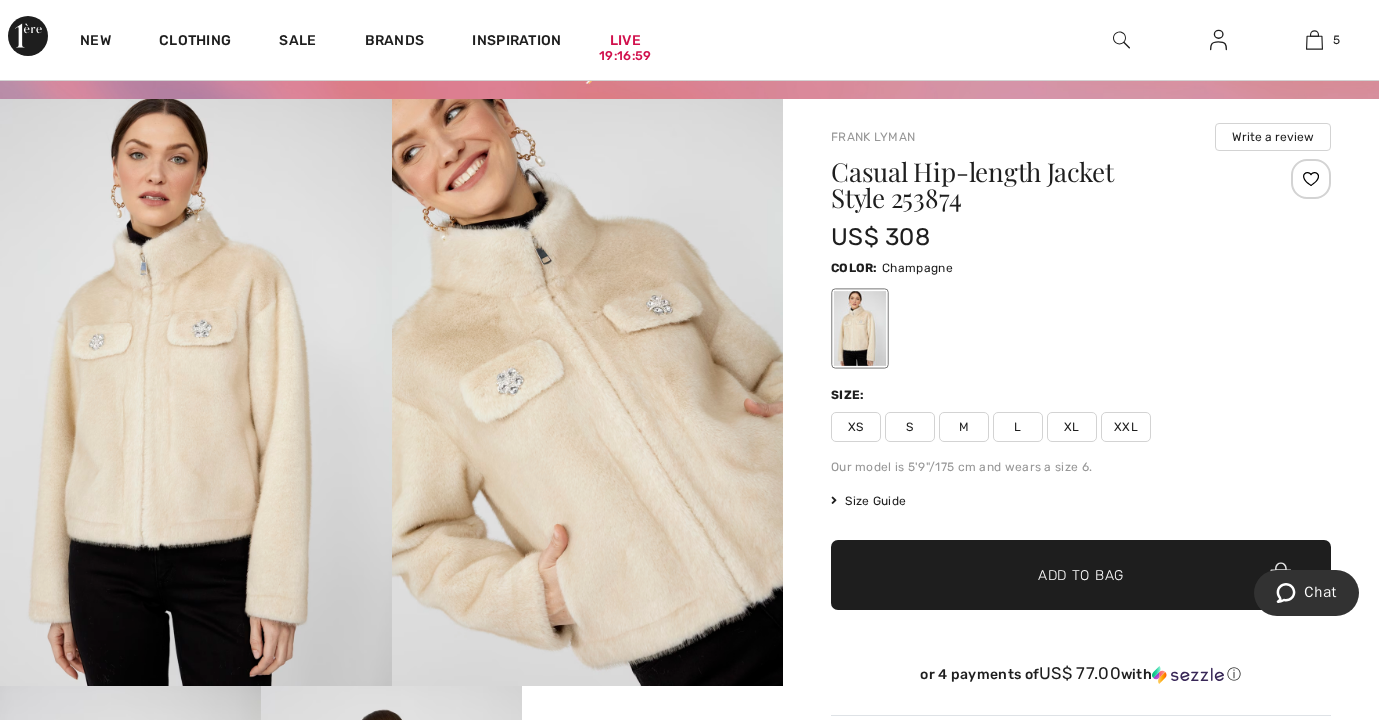 click on "XS" at bounding box center [856, 427] 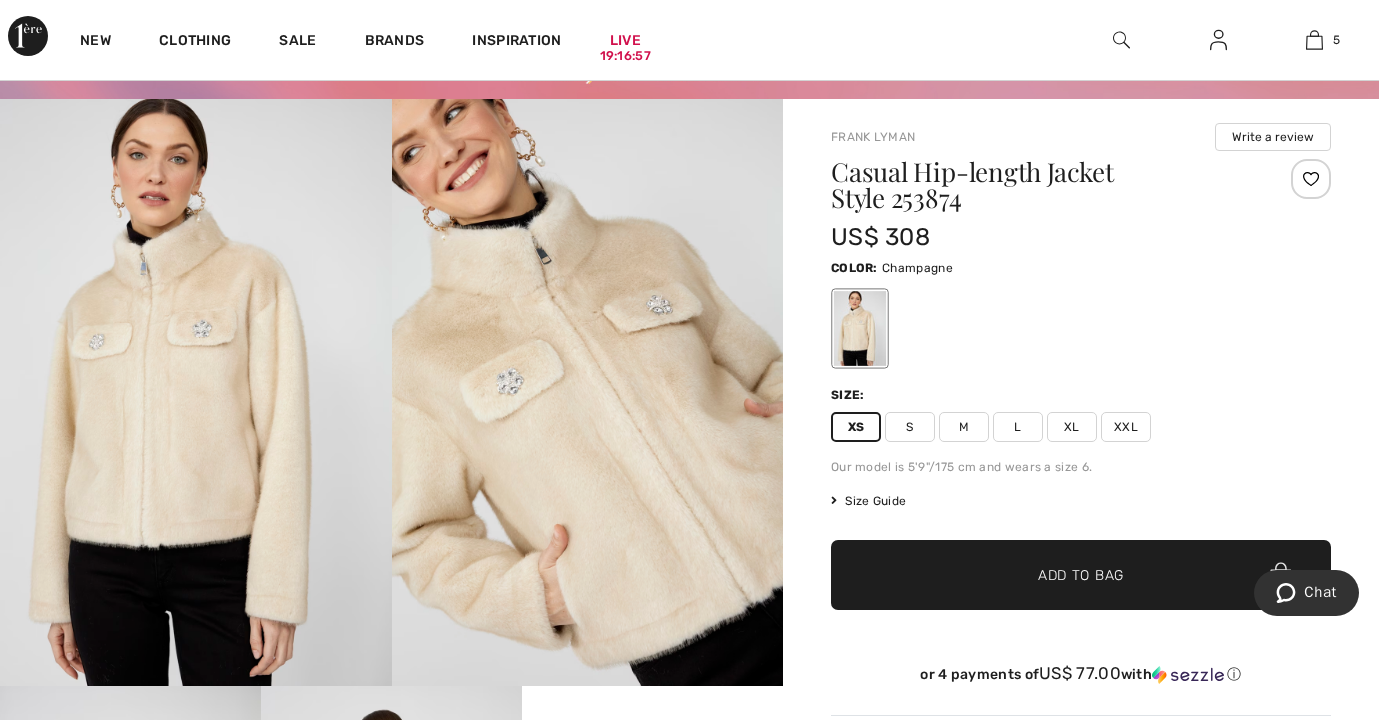 click on "Add to Bag" at bounding box center [1081, 575] 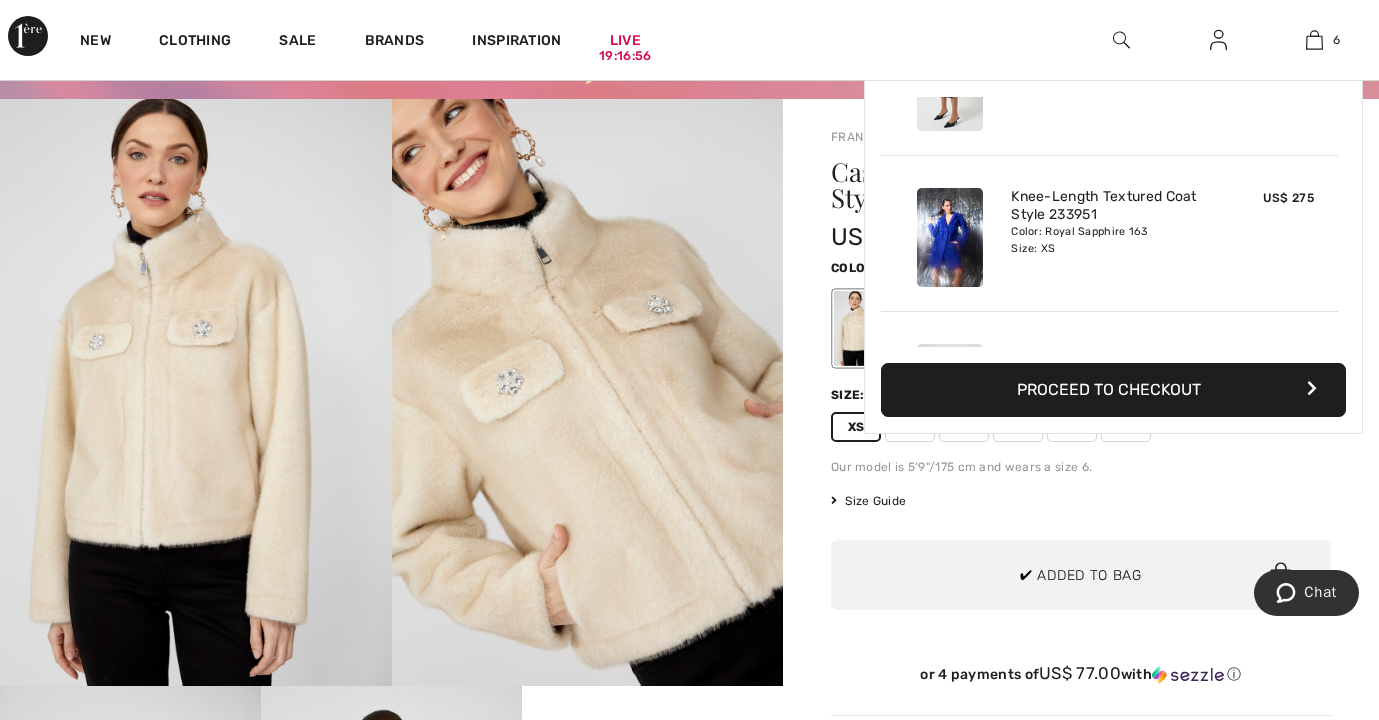 scroll, scrollTop: 653, scrollLeft: 0, axis: vertical 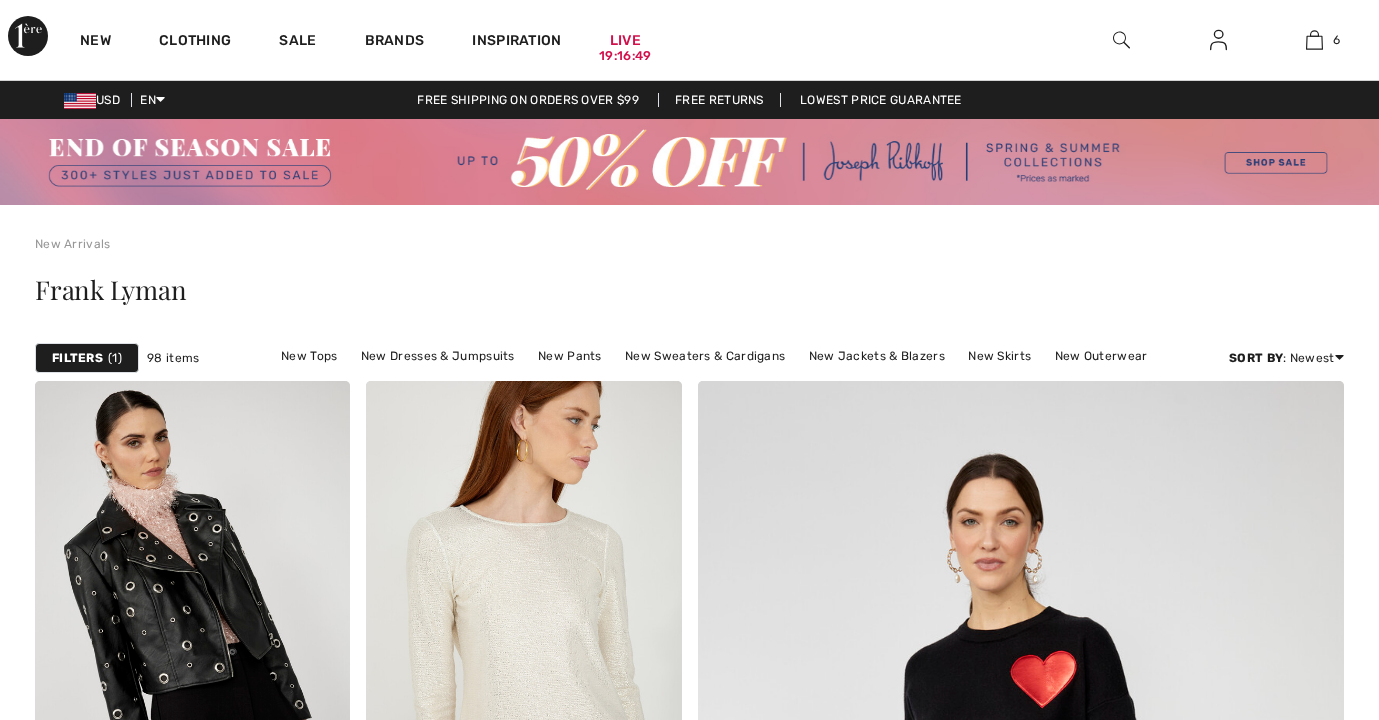 checkbox on "true" 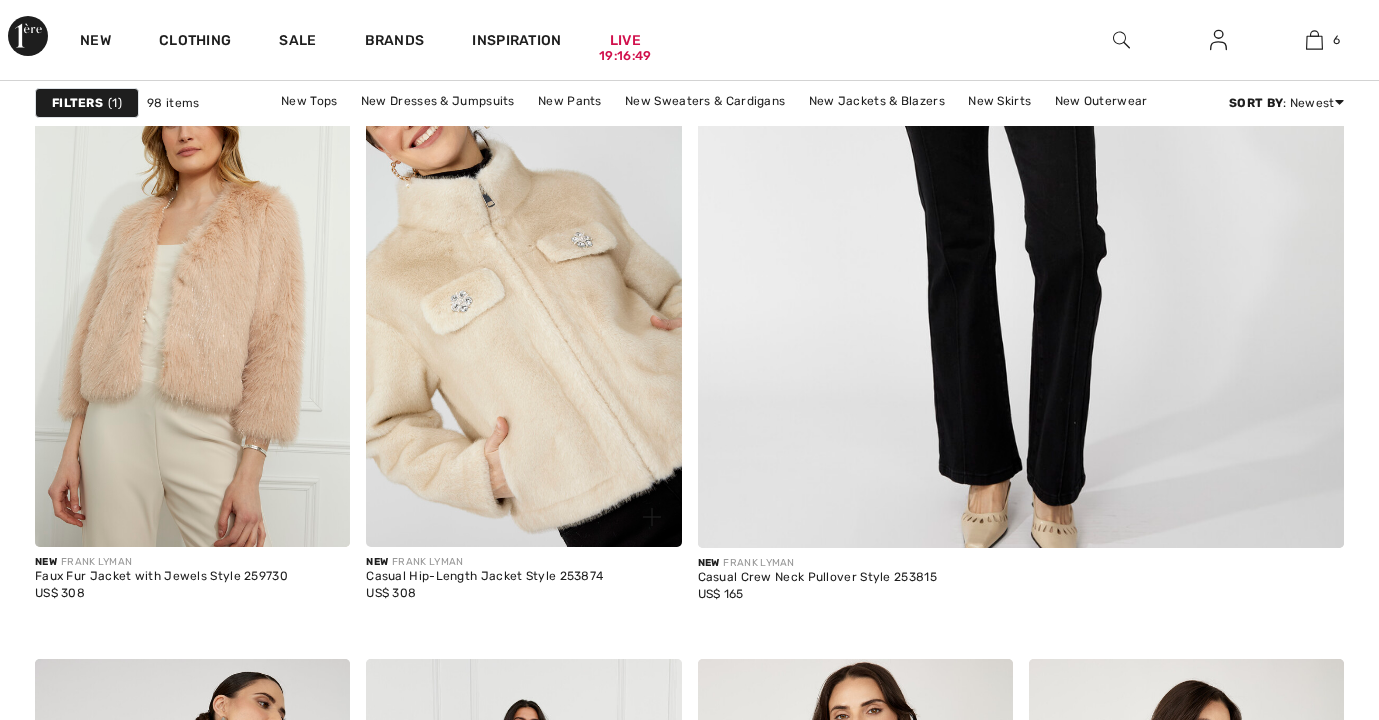 scroll, scrollTop: 0, scrollLeft: 0, axis: both 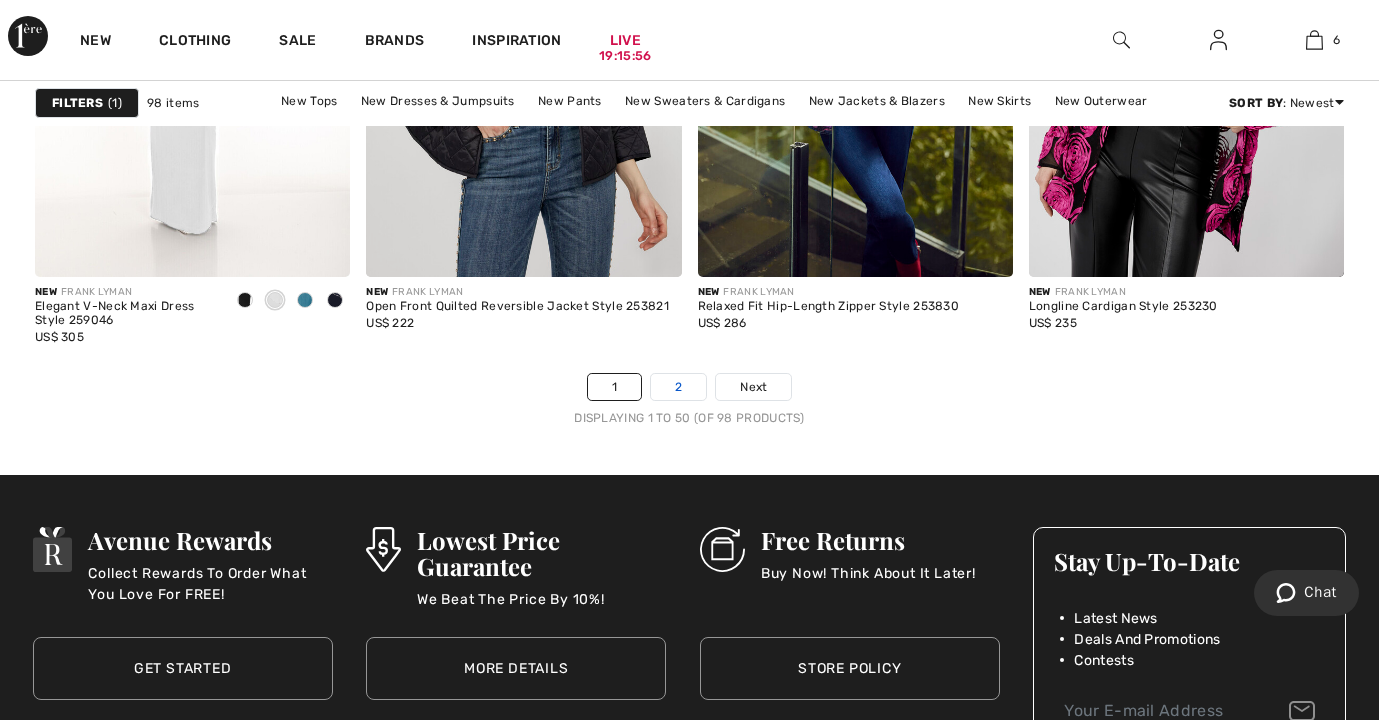 click on "2" at bounding box center (678, 387) 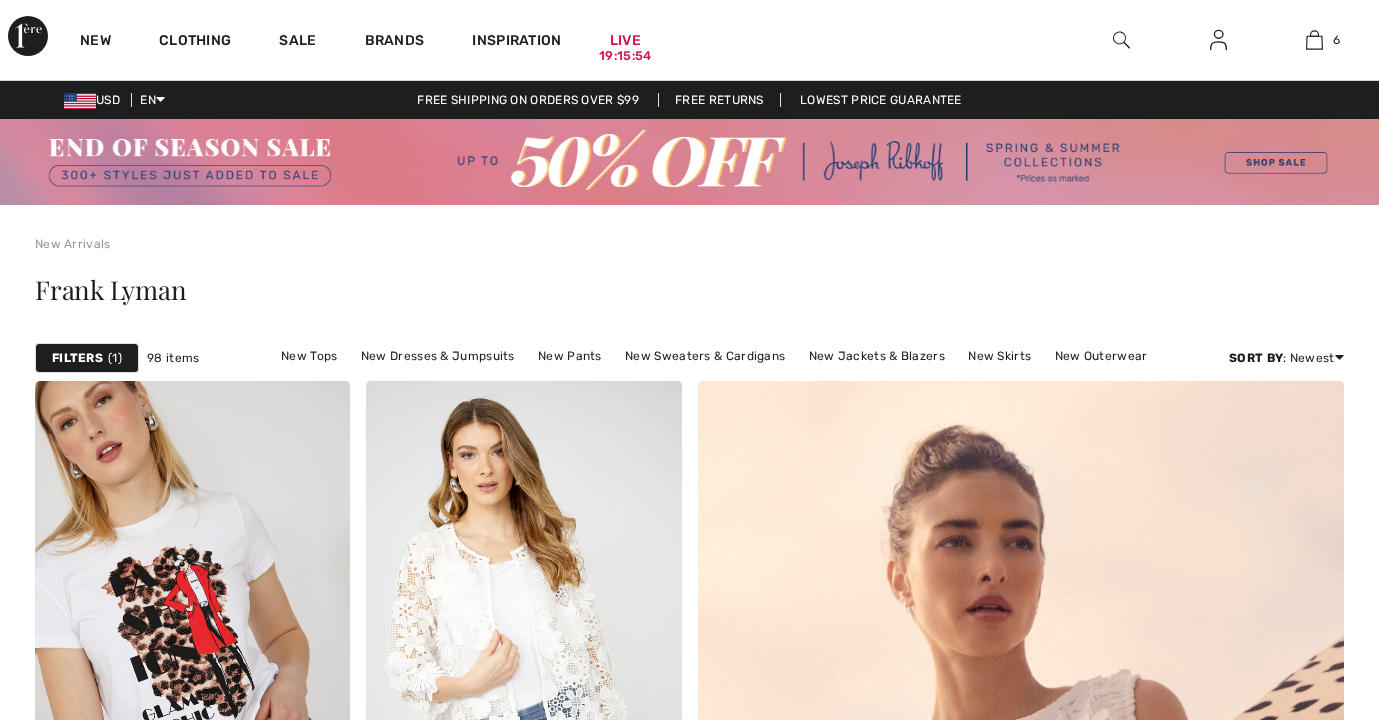 checkbox on "true" 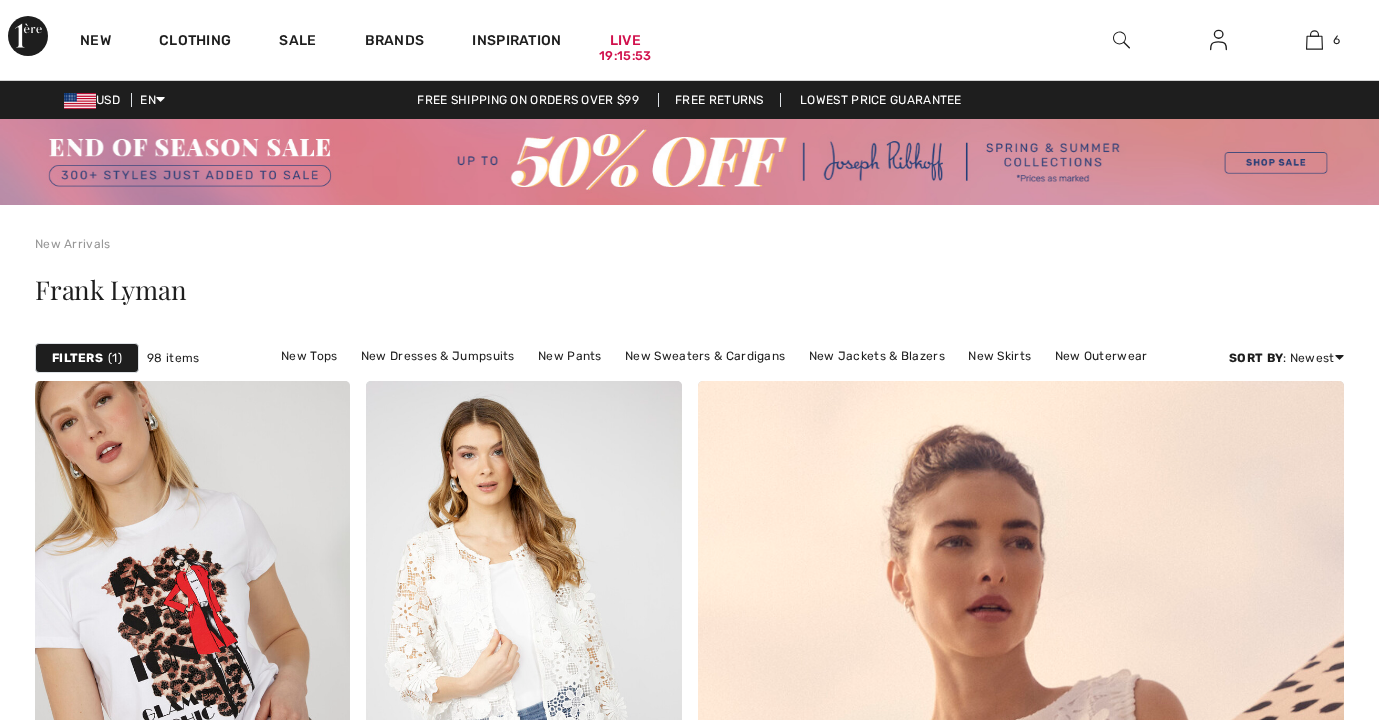 scroll, scrollTop: 0, scrollLeft: 0, axis: both 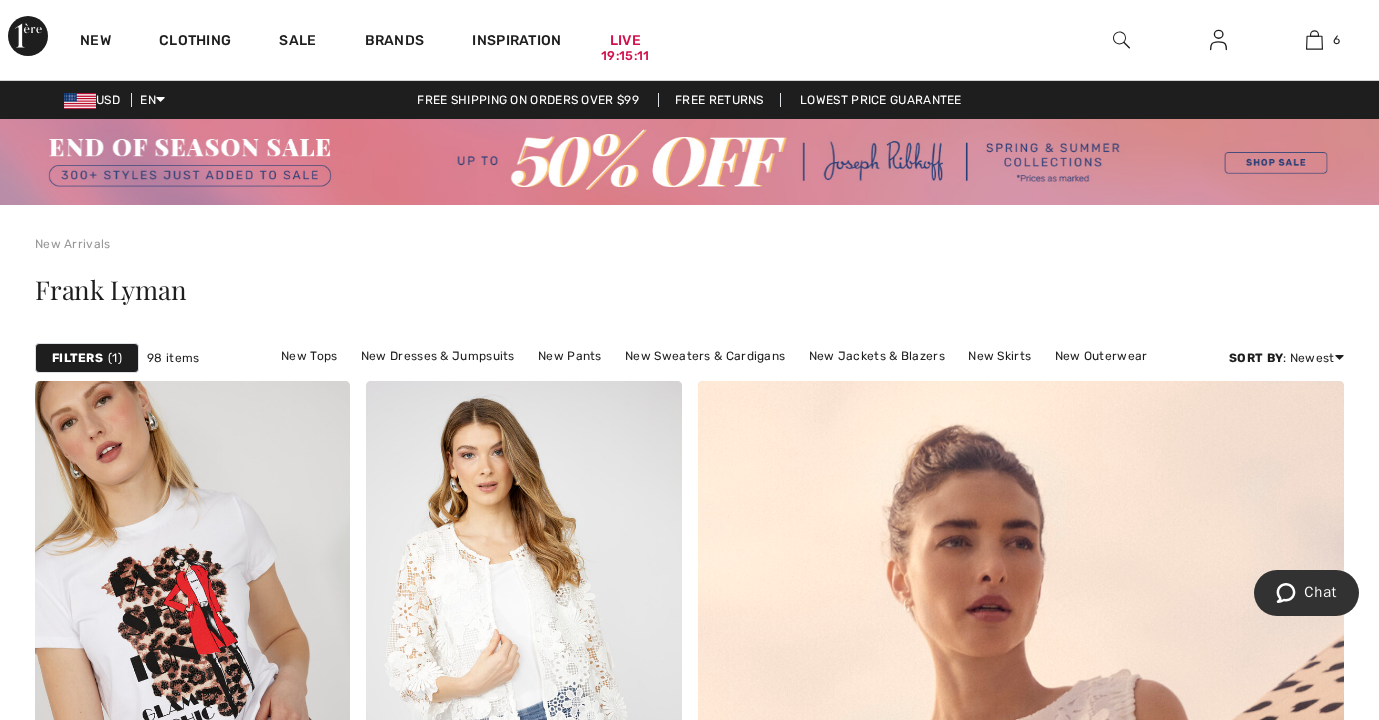 click at bounding box center (1121, 40) 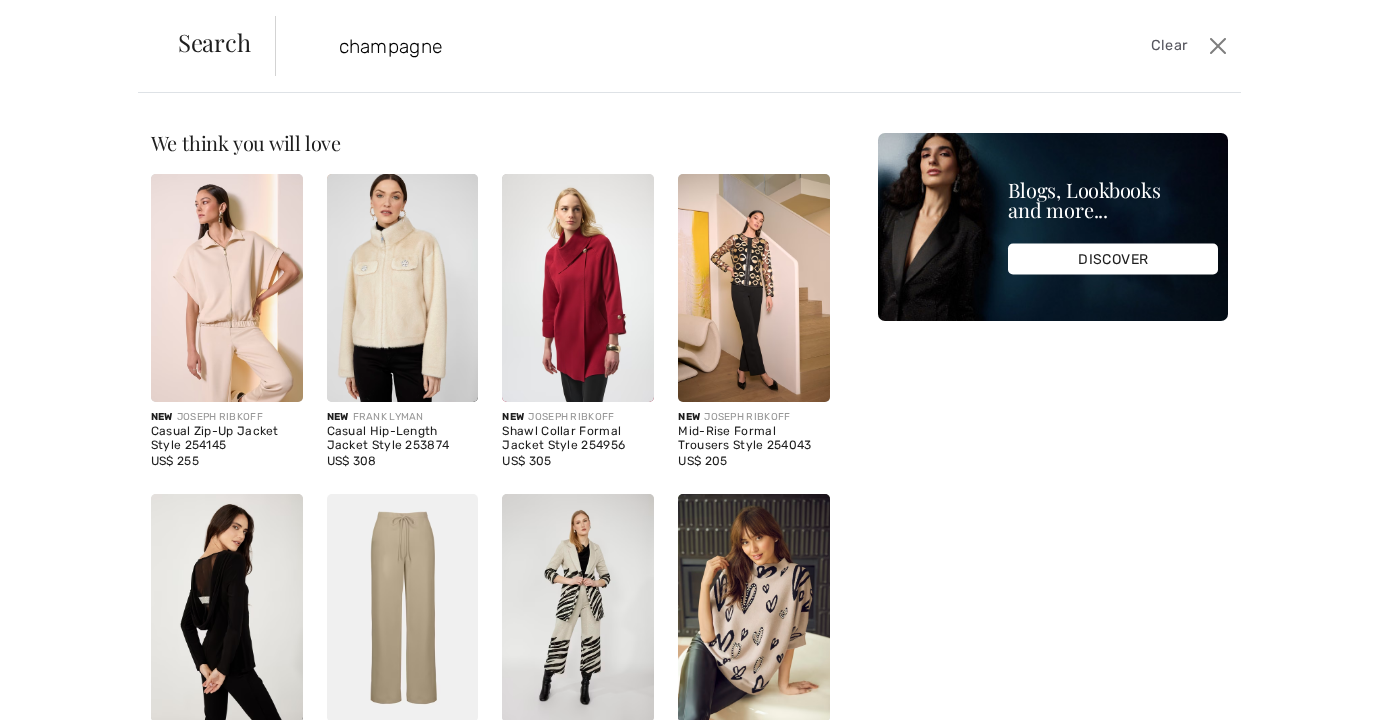 type on "champagne" 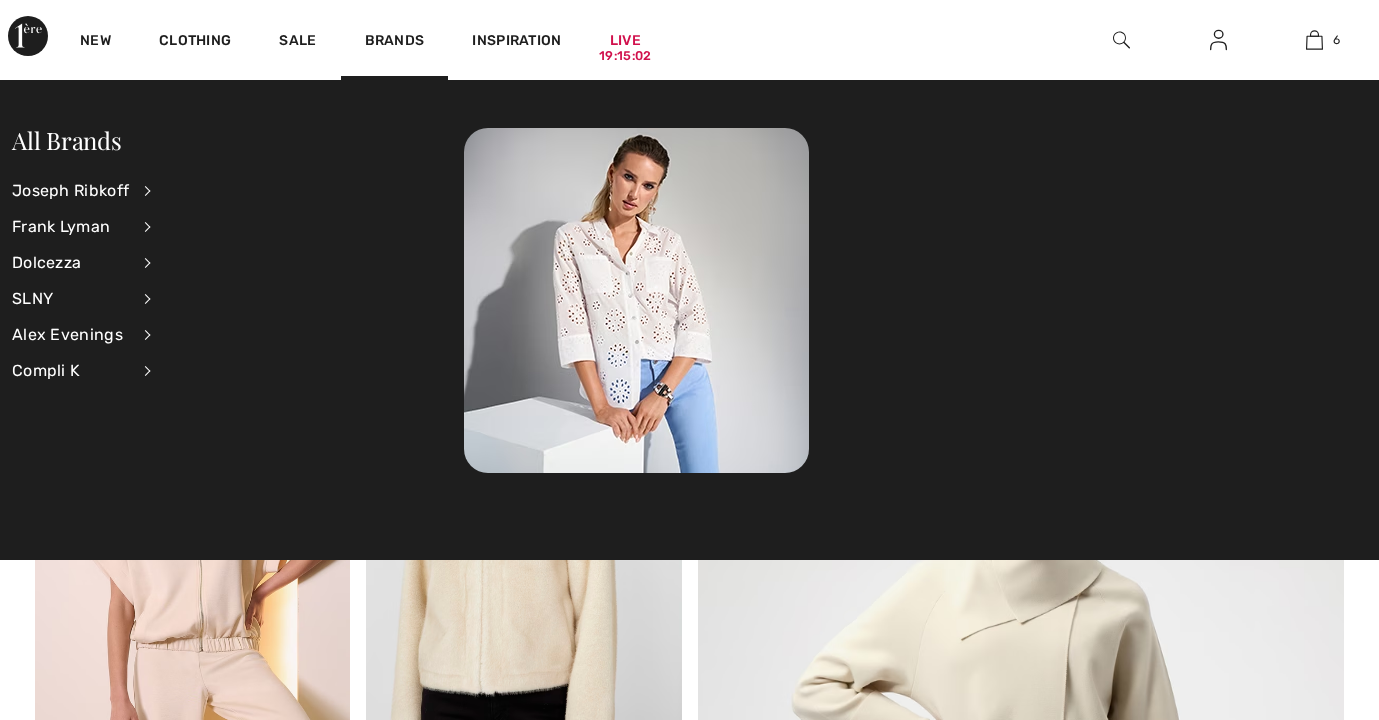 scroll, scrollTop: 0, scrollLeft: 0, axis: both 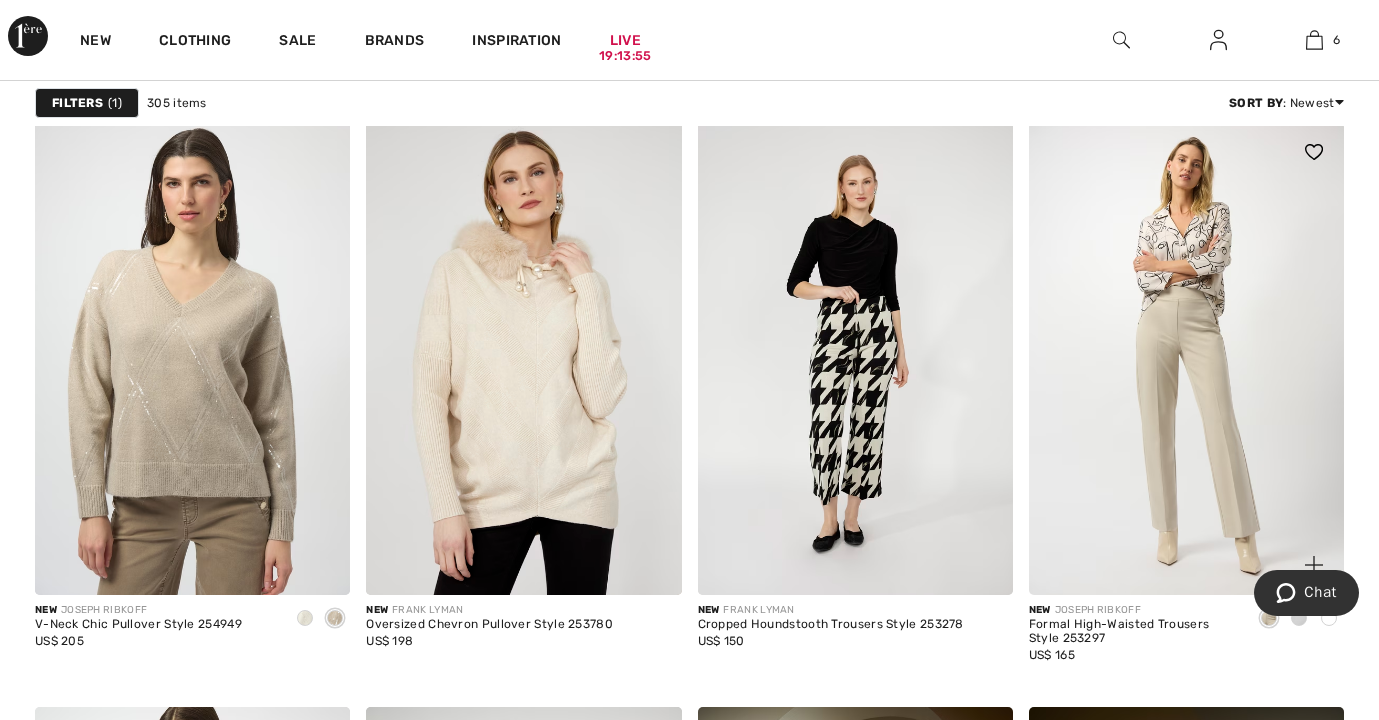 click at bounding box center [1186, 358] 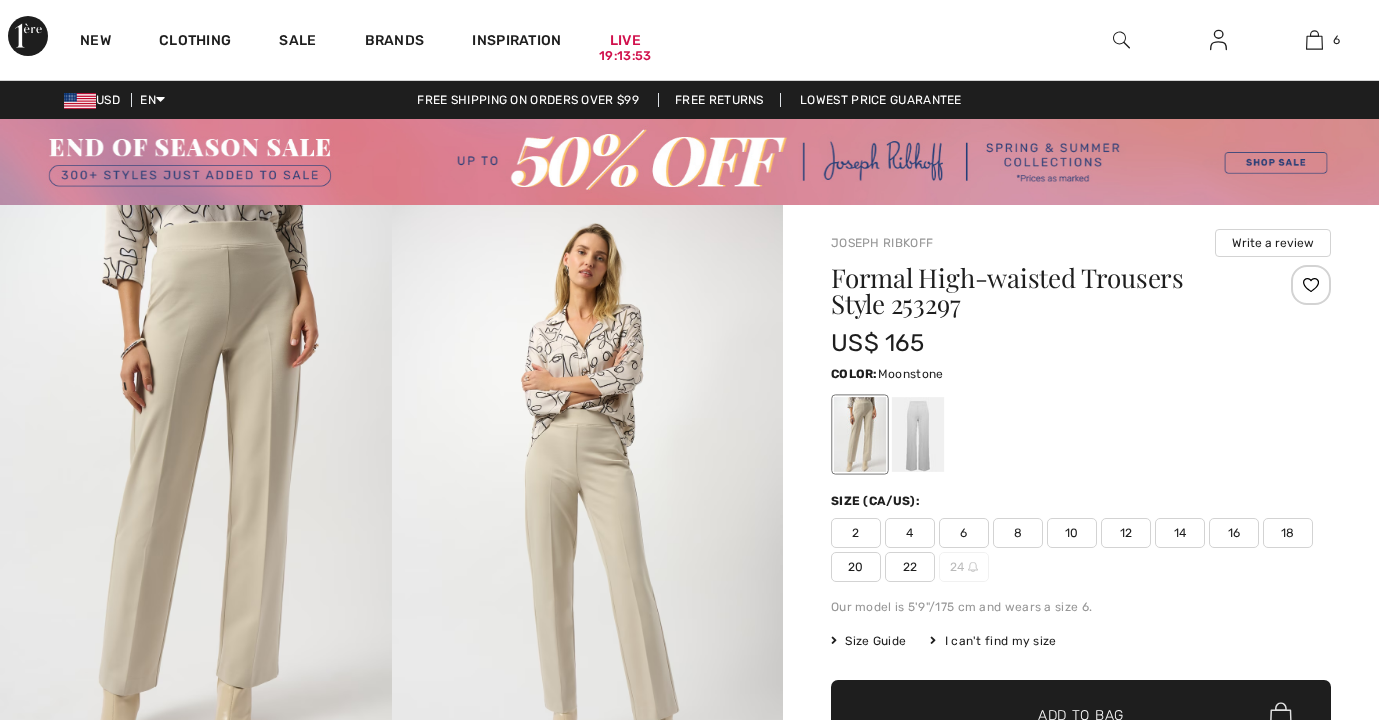 scroll, scrollTop: 0, scrollLeft: 0, axis: both 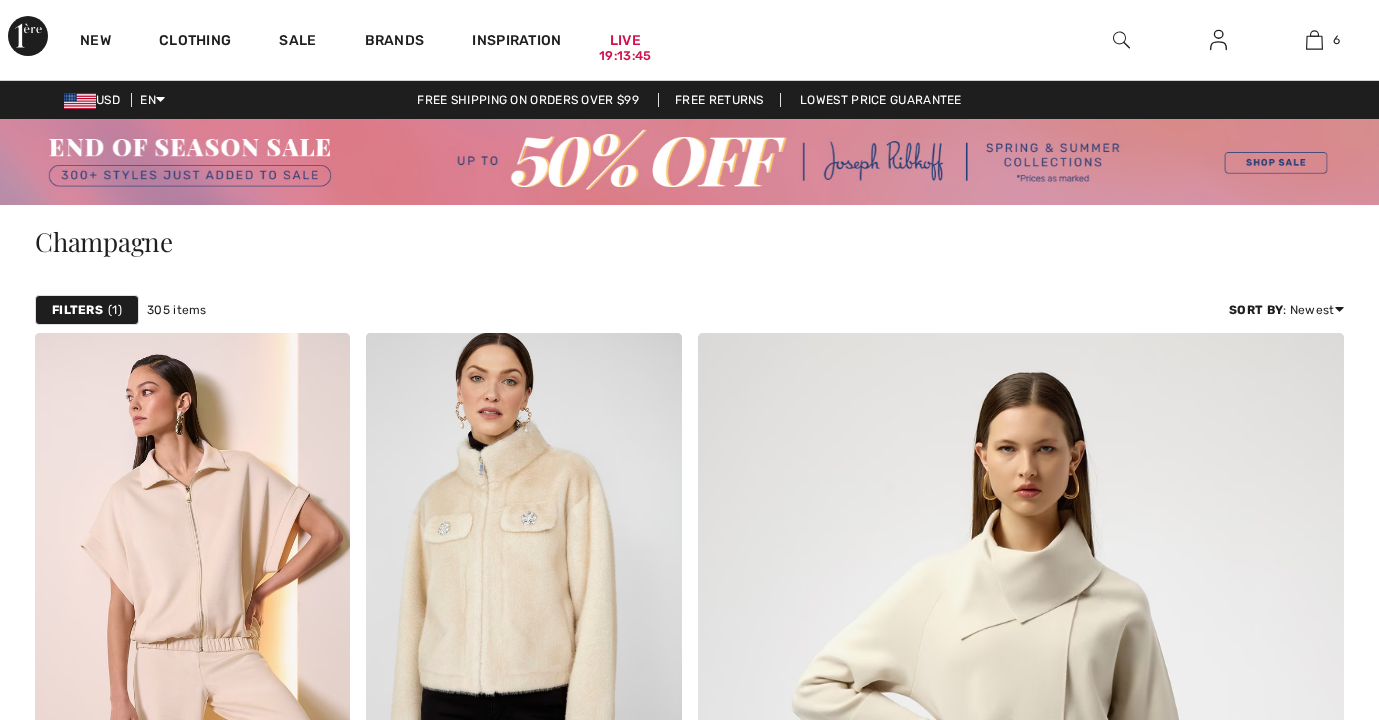 checkbox on "true" 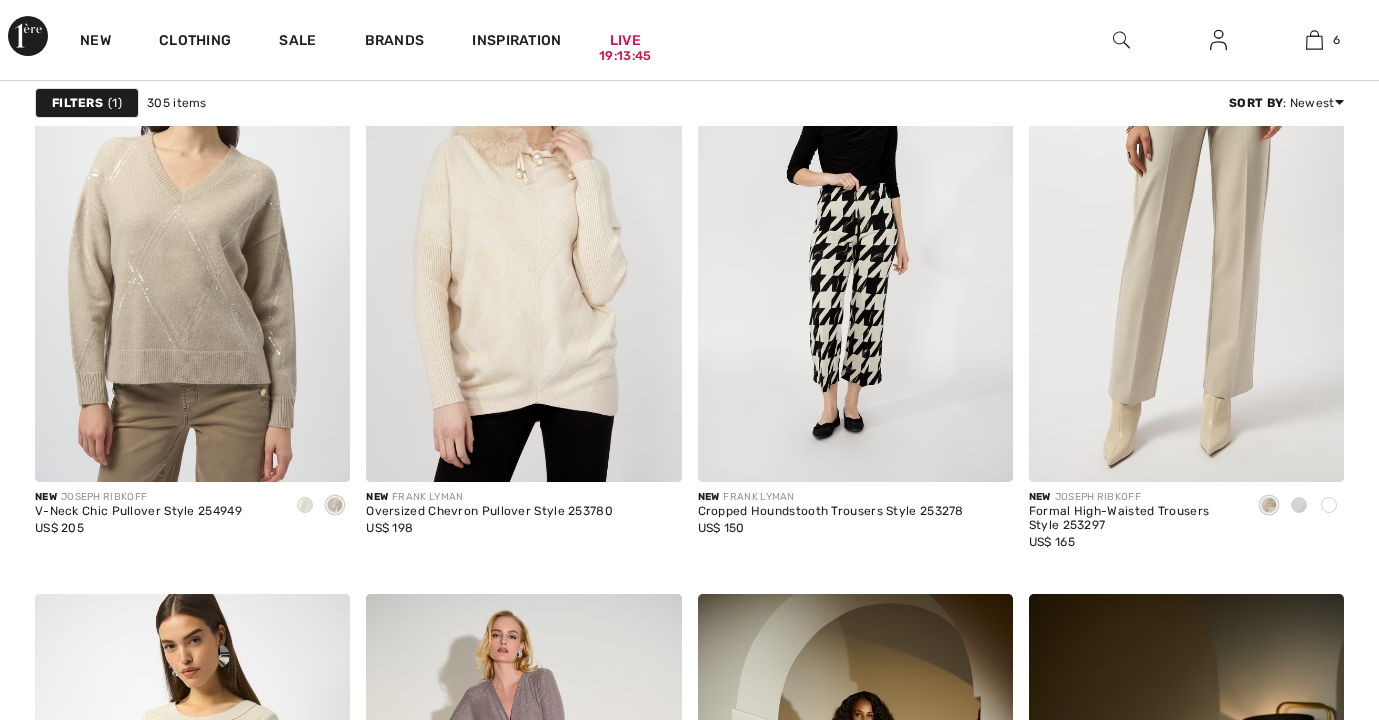 scroll, scrollTop: 0, scrollLeft: 0, axis: both 